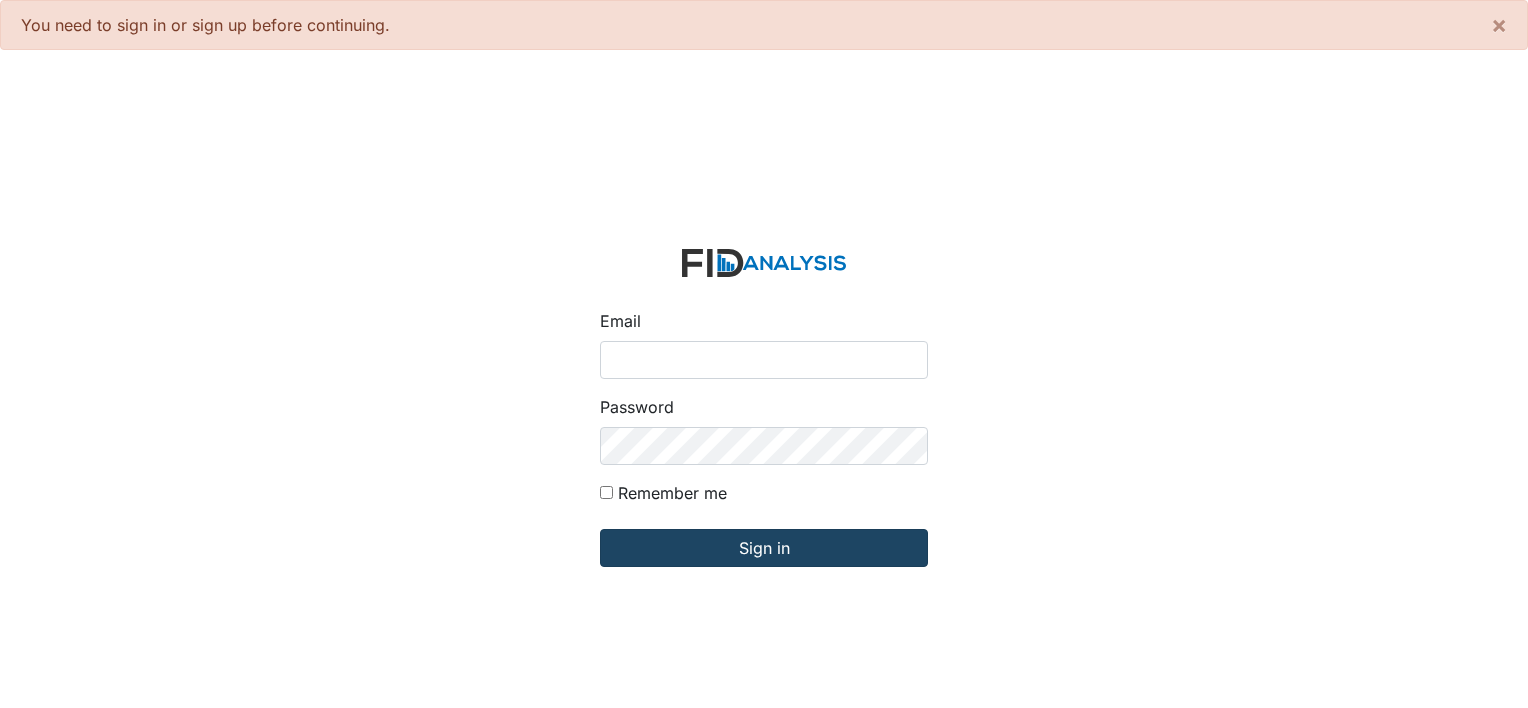 scroll, scrollTop: 0, scrollLeft: 0, axis: both 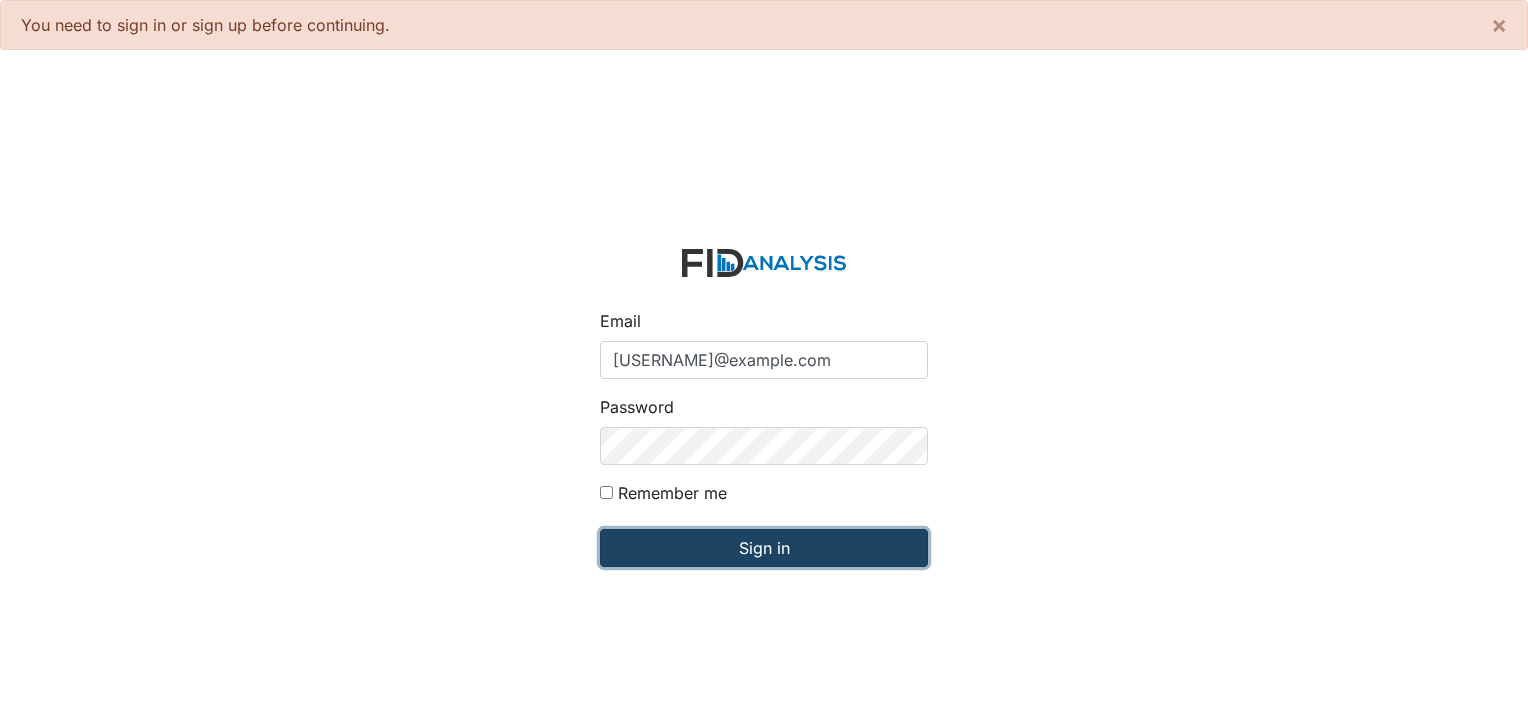 click on "Sign in" at bounding box center [764, 548] 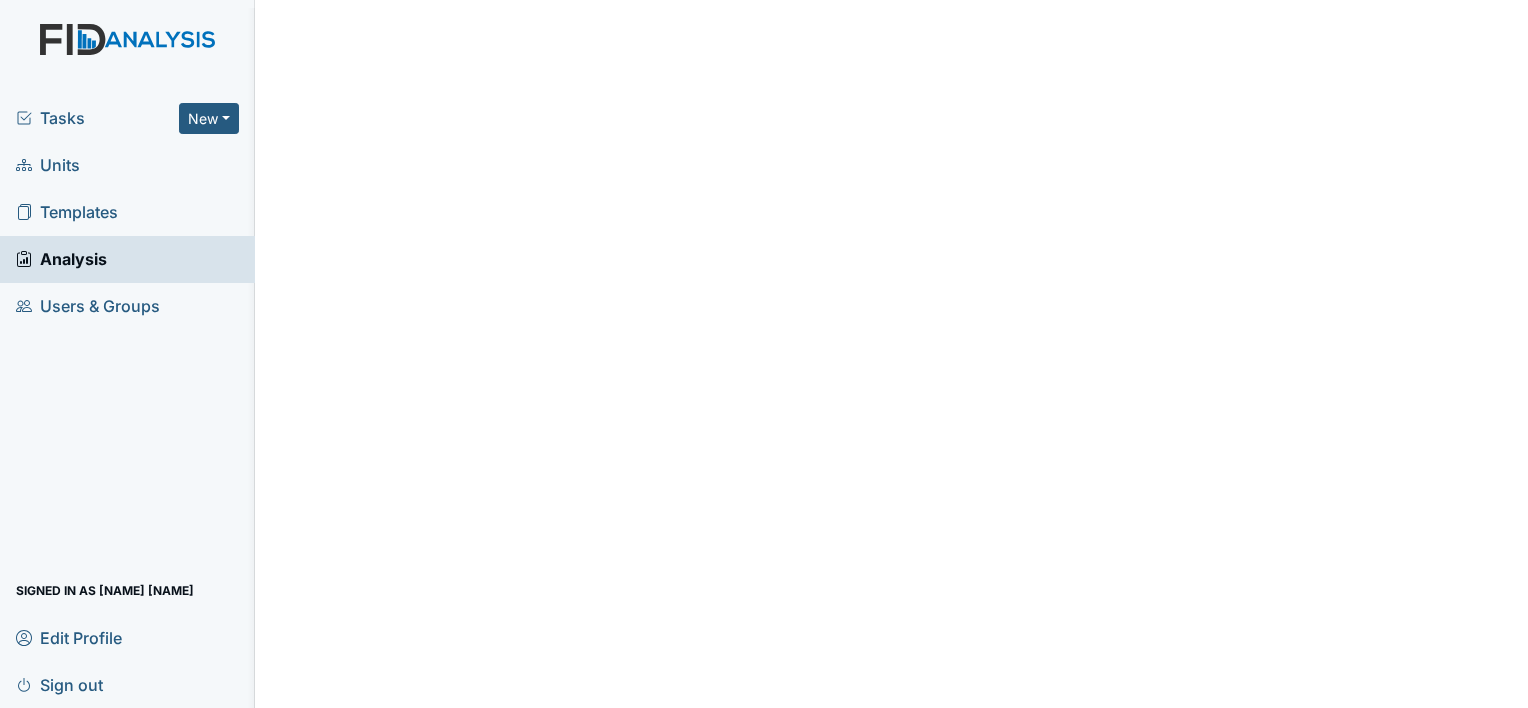 scroll, scrollTop: 0, scrollLeft: 0, axis: both 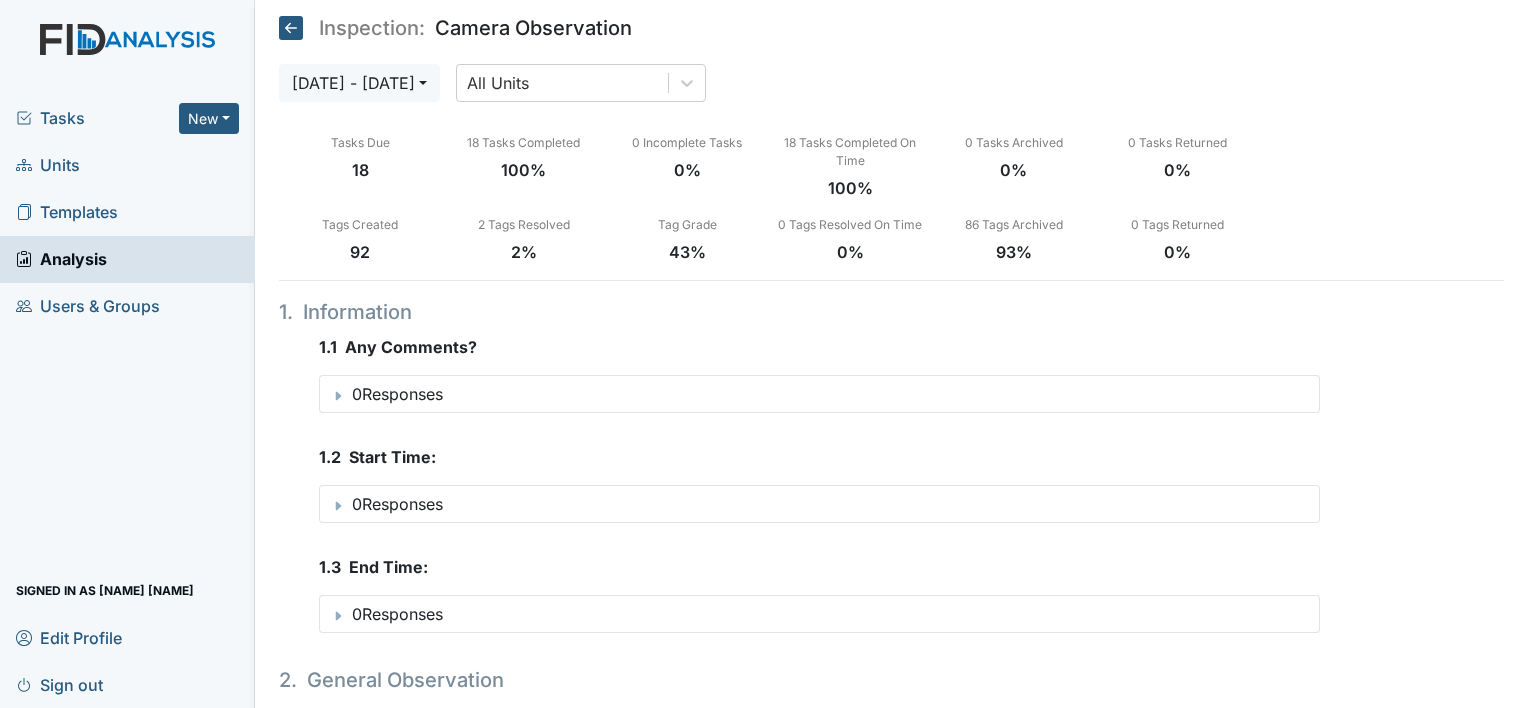 click on "Units" at bounding box center [48, 165] 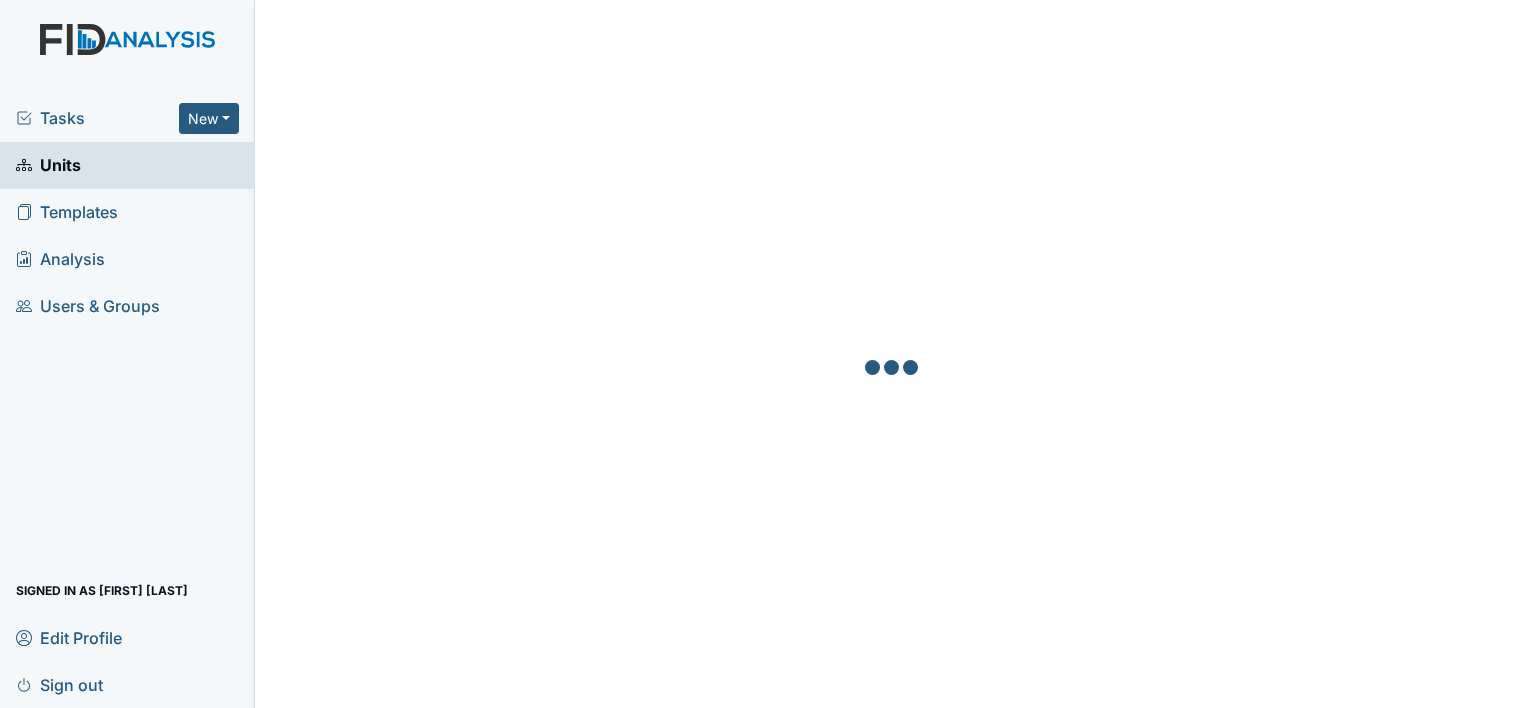 scroll, scrollTop: 0, scrollLeft: 0, axis: both 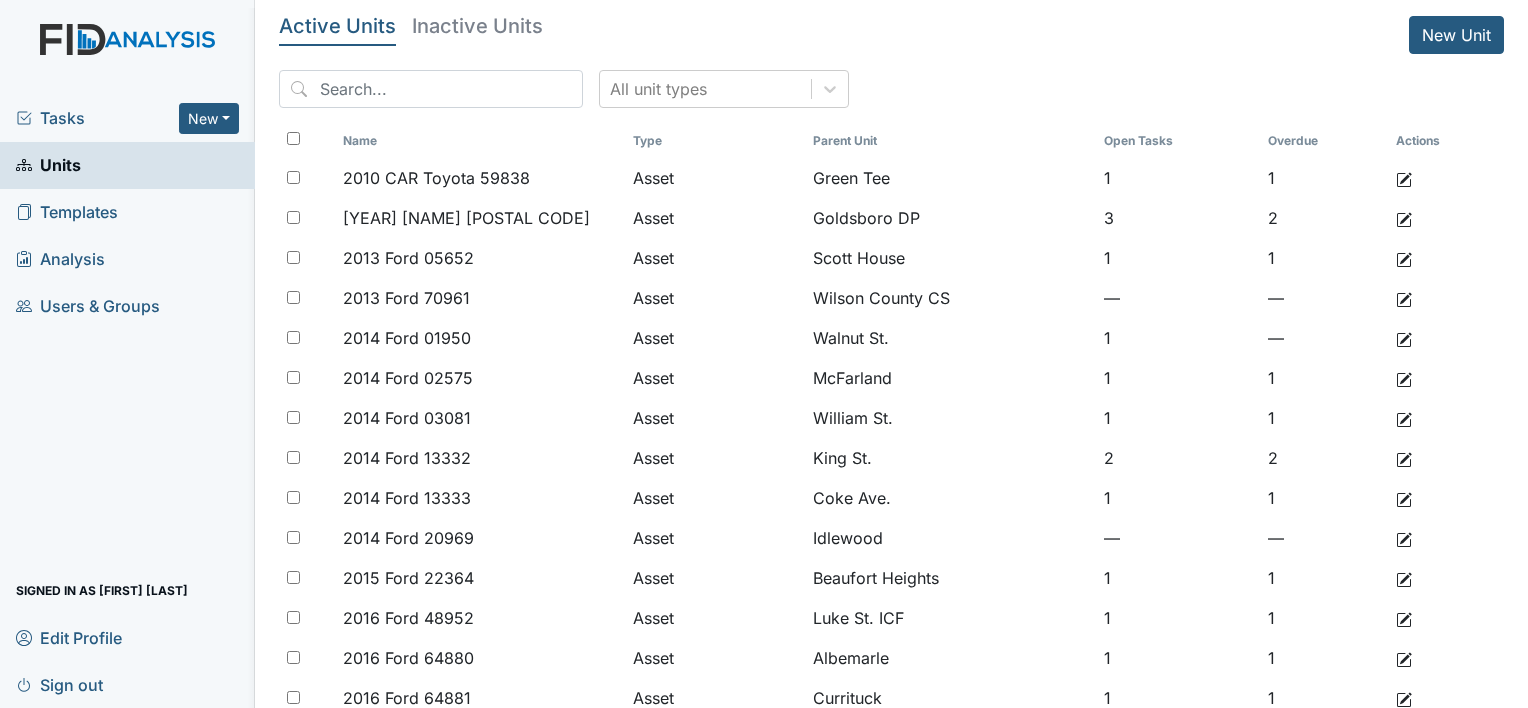 click on "Inactive Units" at bounding box center [337, 26] 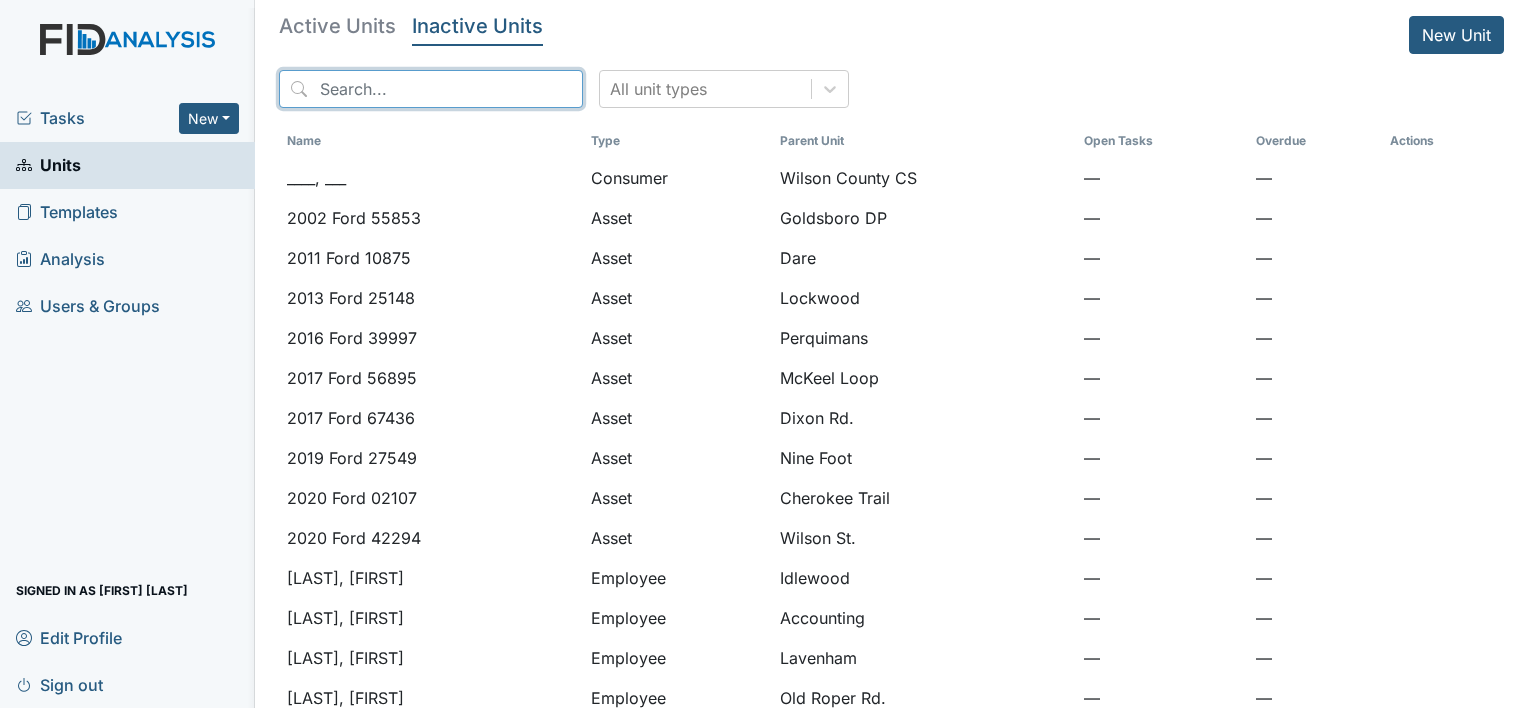 click at bounding box center (431, 89) 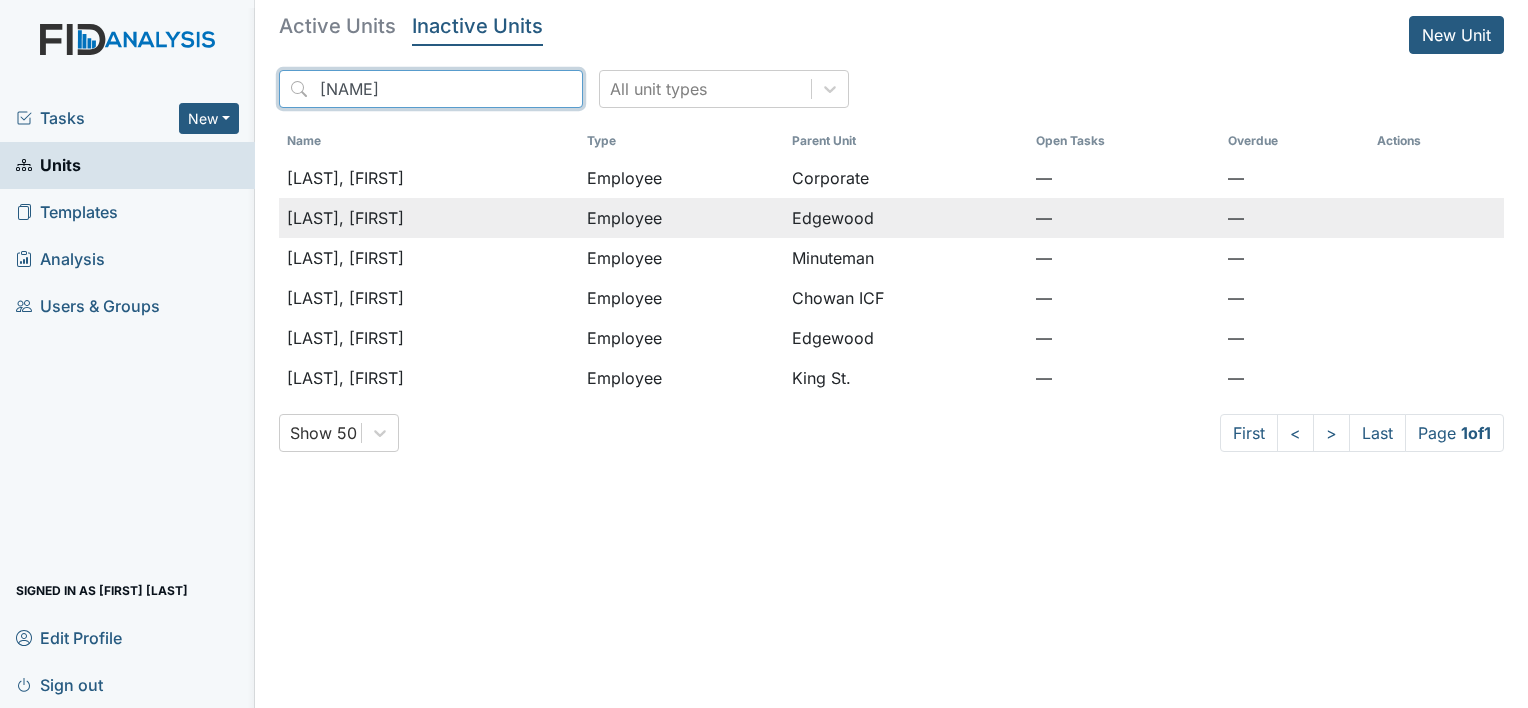 type on "[NAME]" 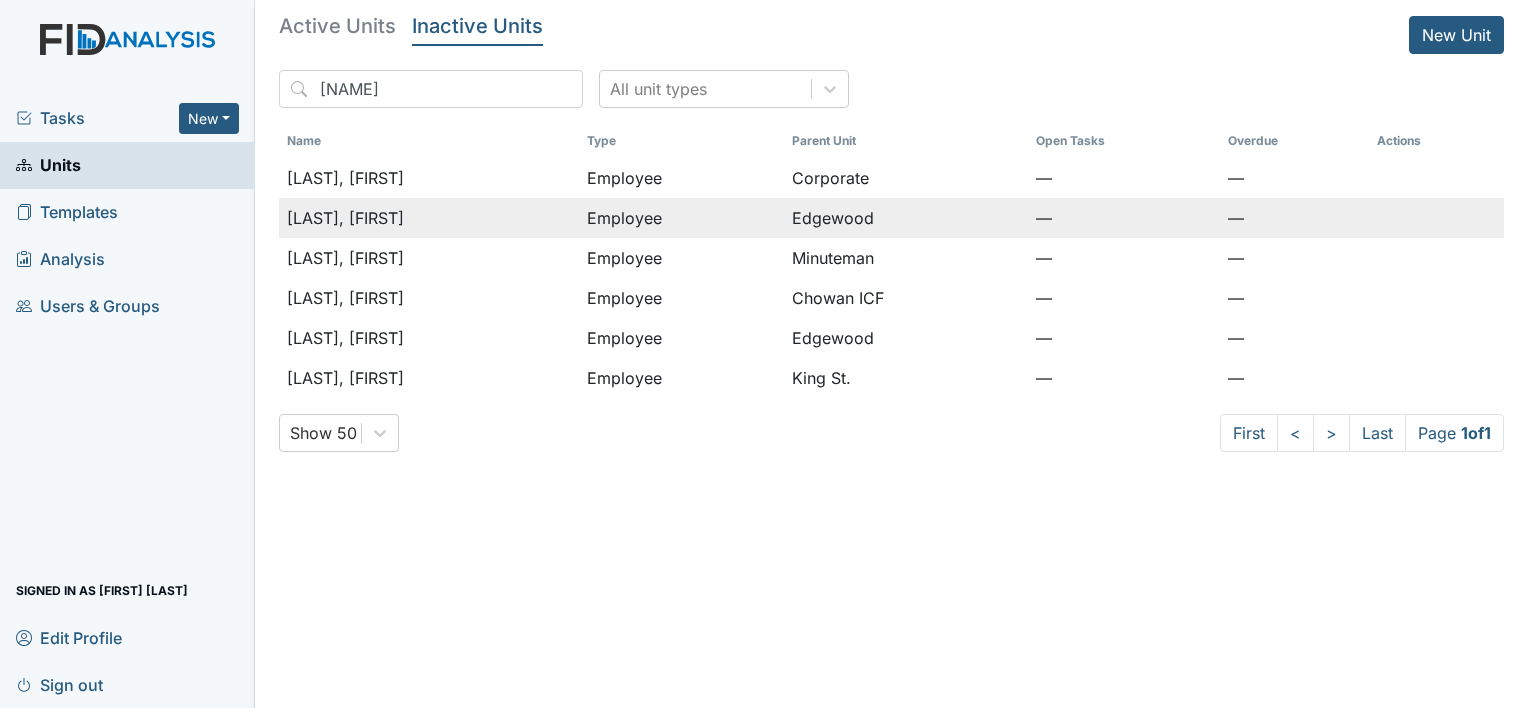 click on "[LAST], [FIRST]" at bounding box center (345, 178) 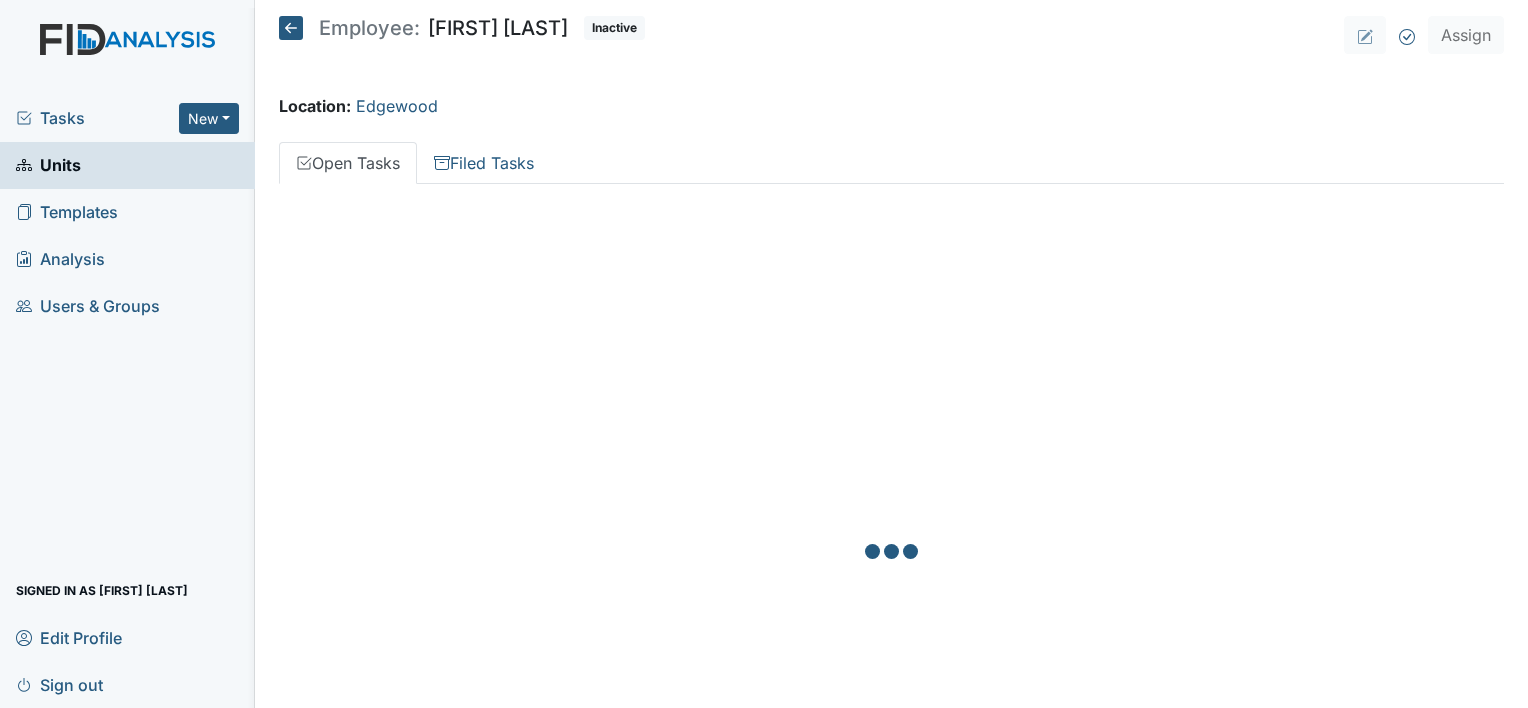 scroll, scrollTop: 0, scrollLeft: 0, axis: both 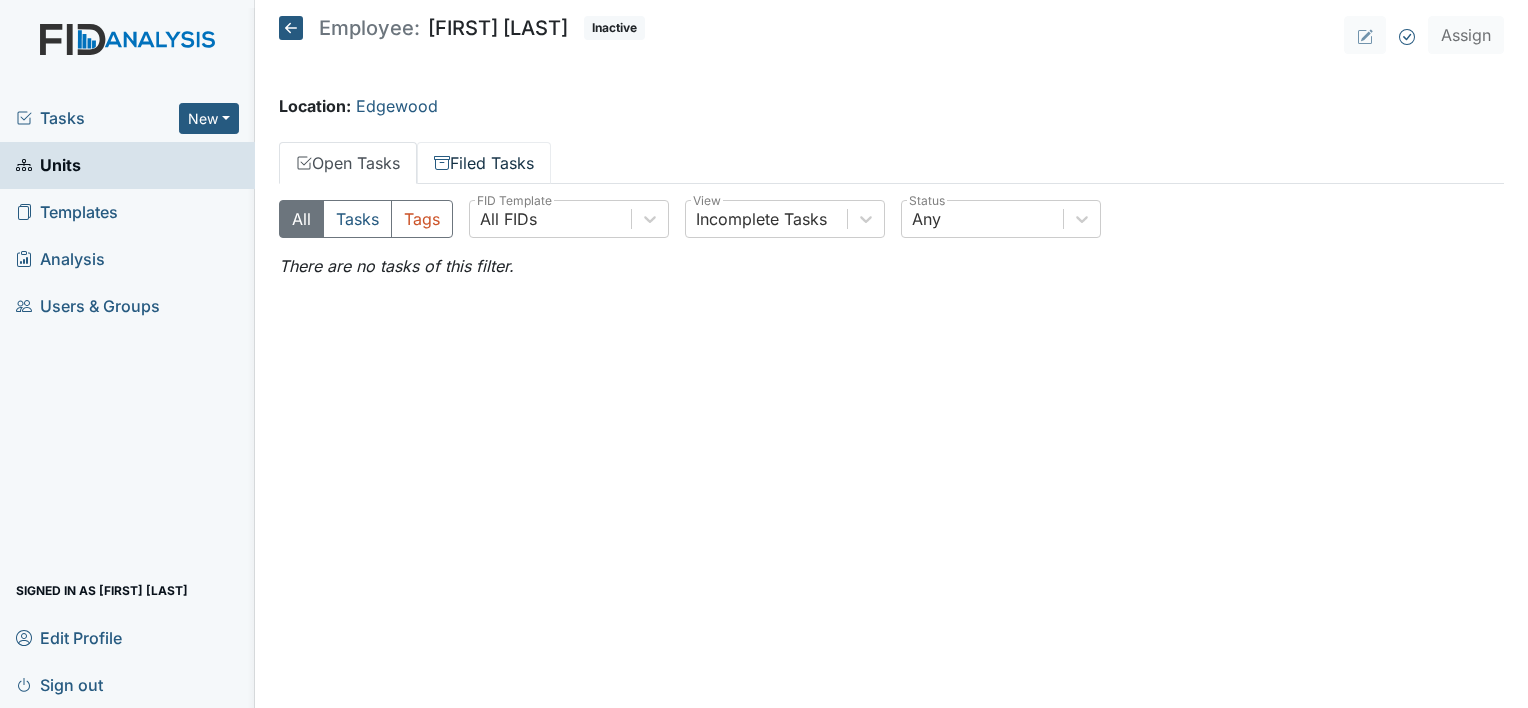 click on "Filed Tasks" at bounding box center [484, 163] 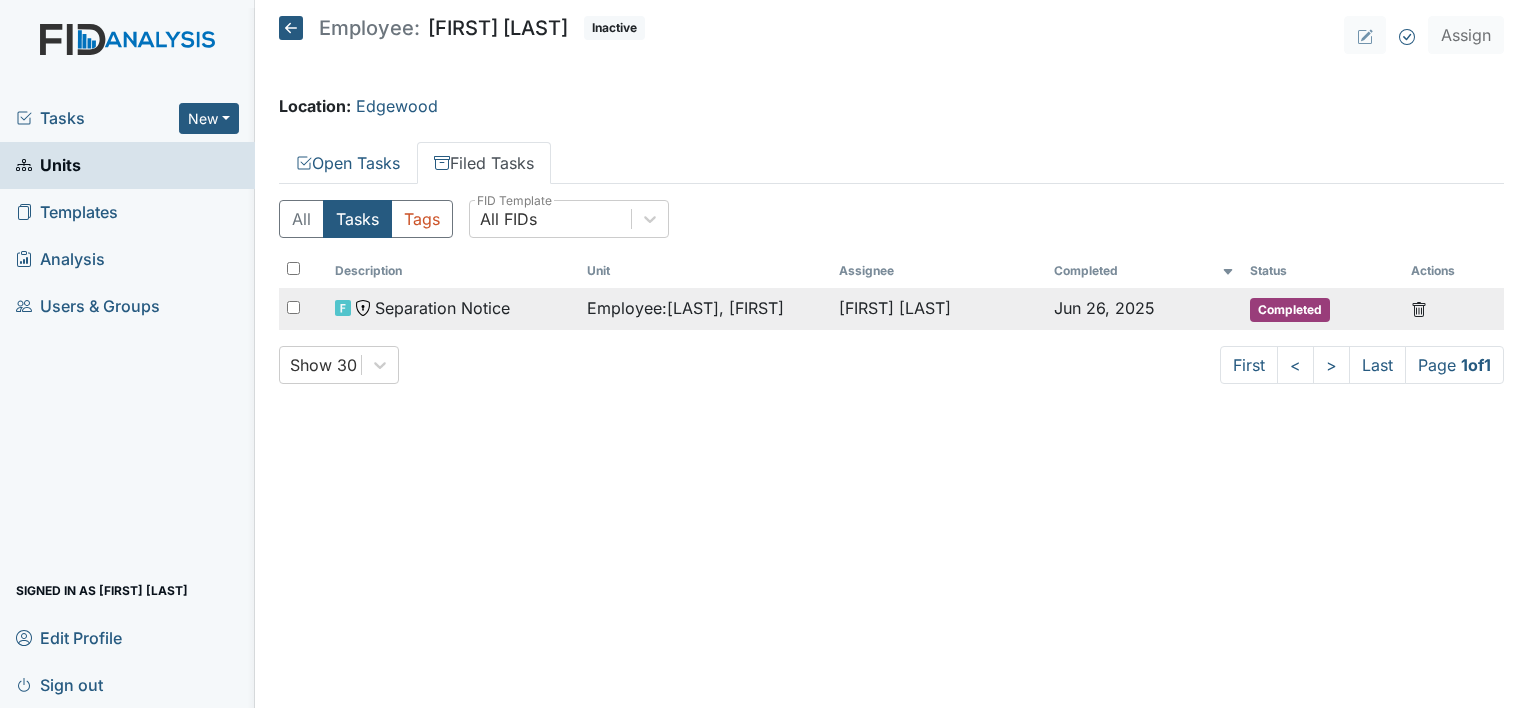 click on "Separation Notice" at bounding box center (442, 308) 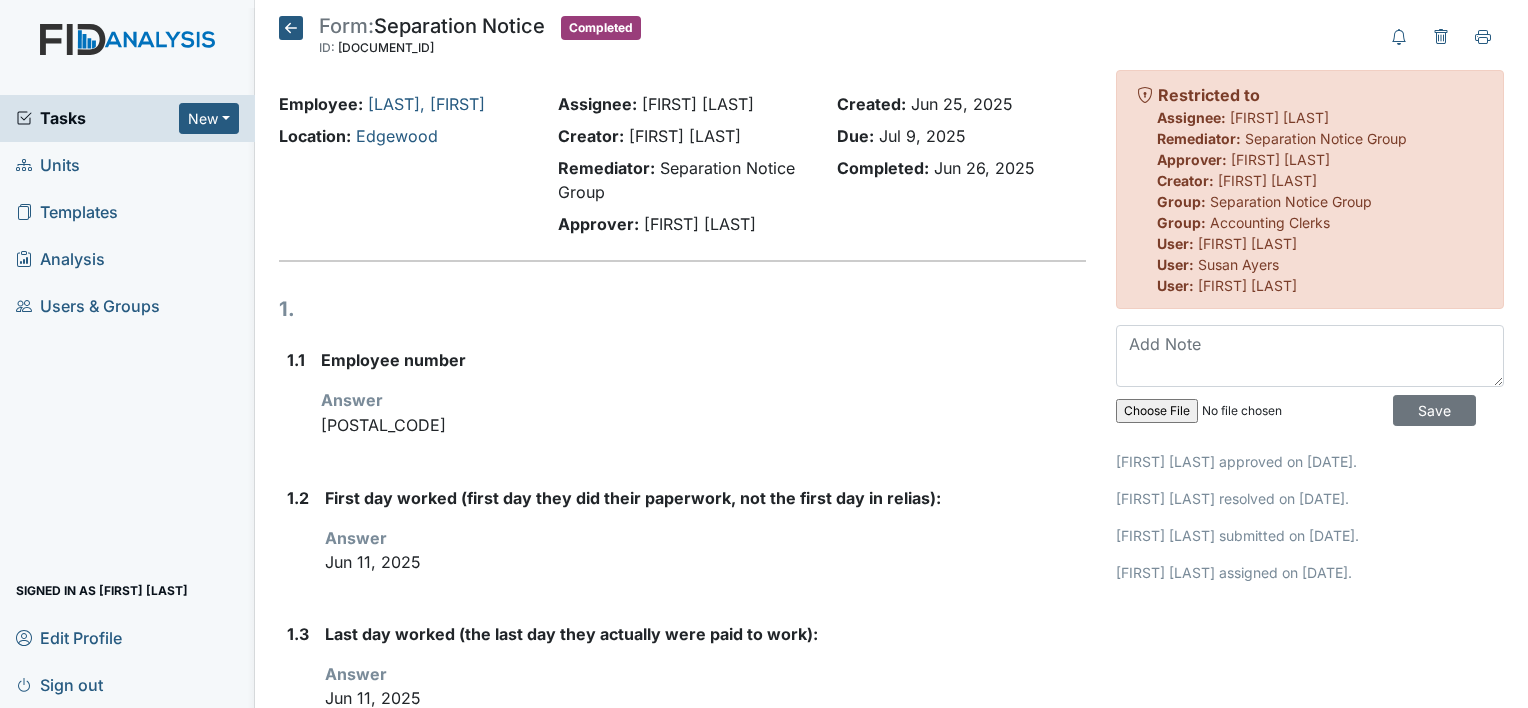 scroll, scrollTop: 0, scrollLeft: 0, axis: both 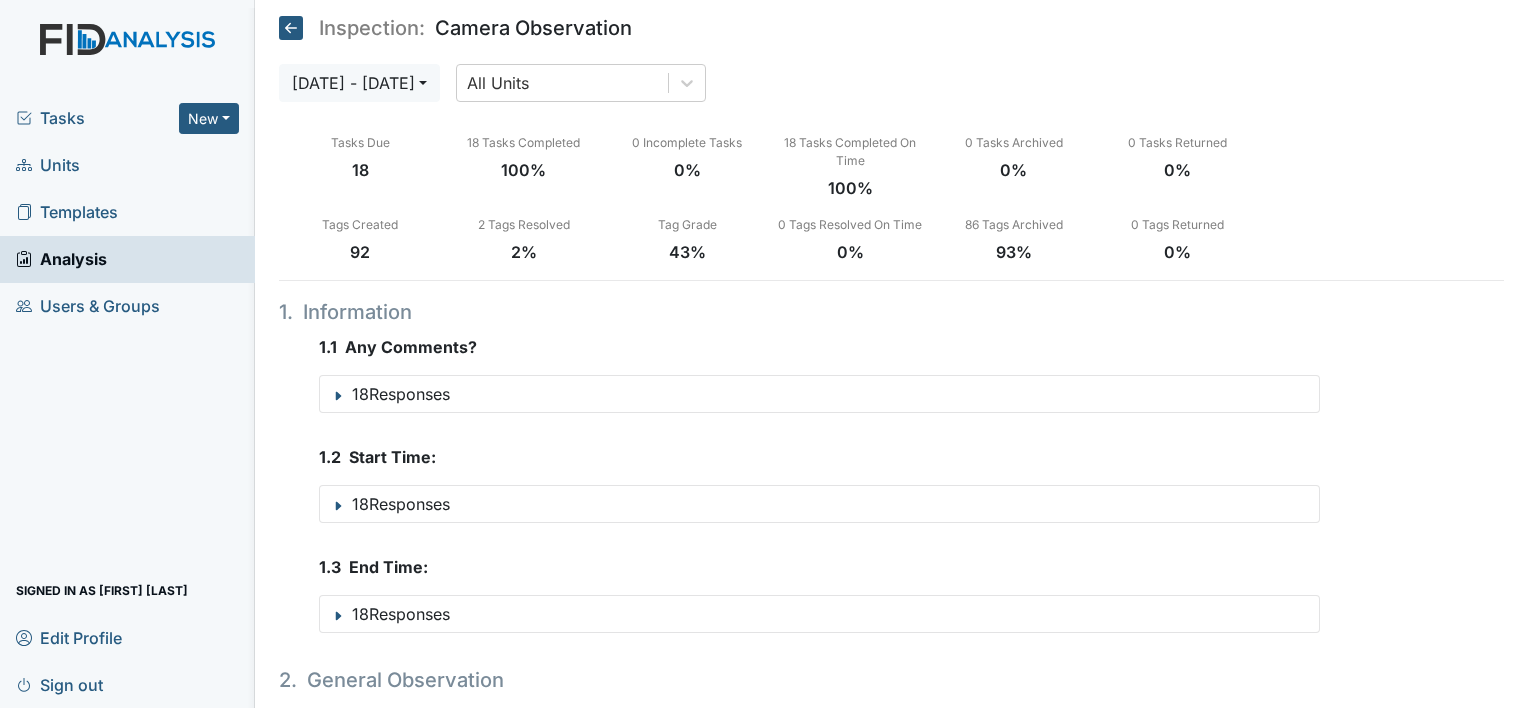 click on "Units" at bounding box center [48, 165] 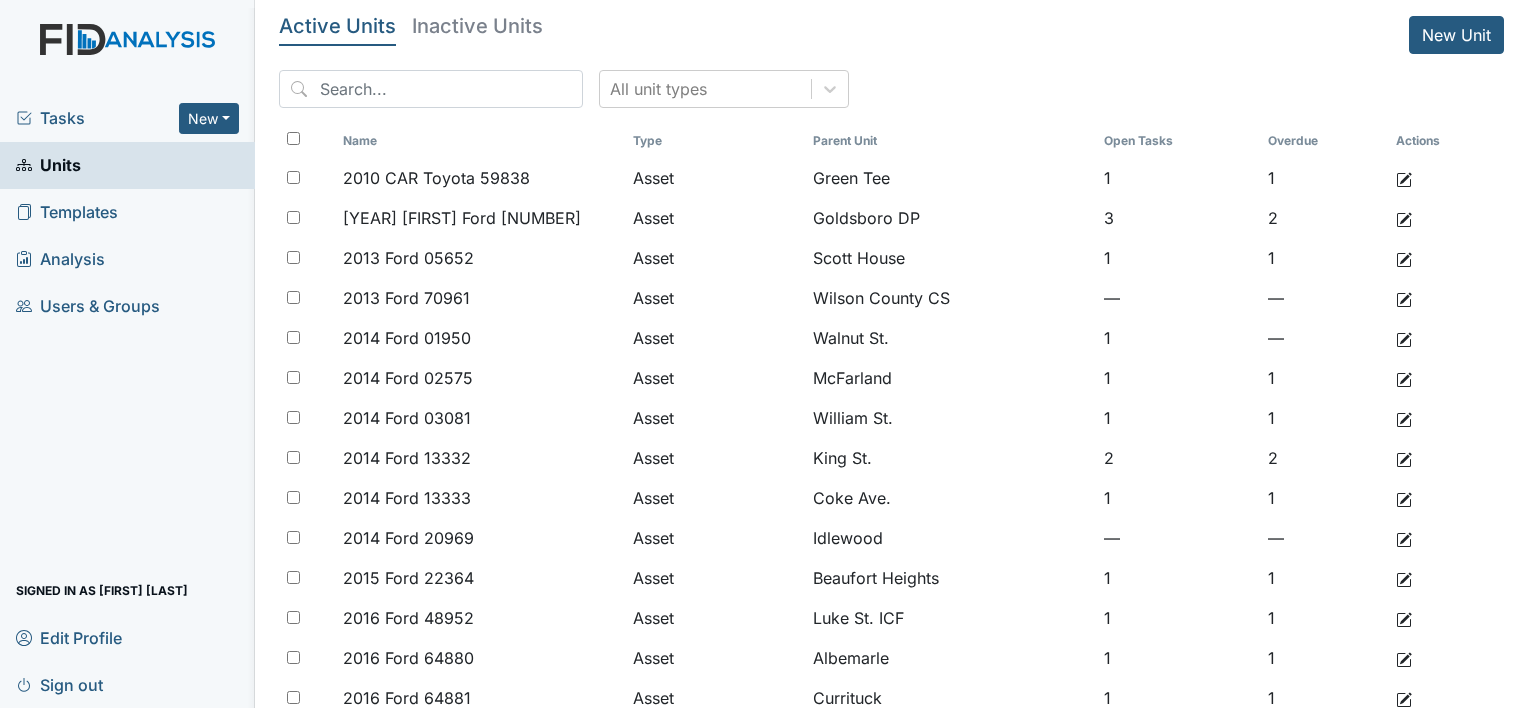 scroll, scrollTop: 0, scrollLeft: 0, axis: both 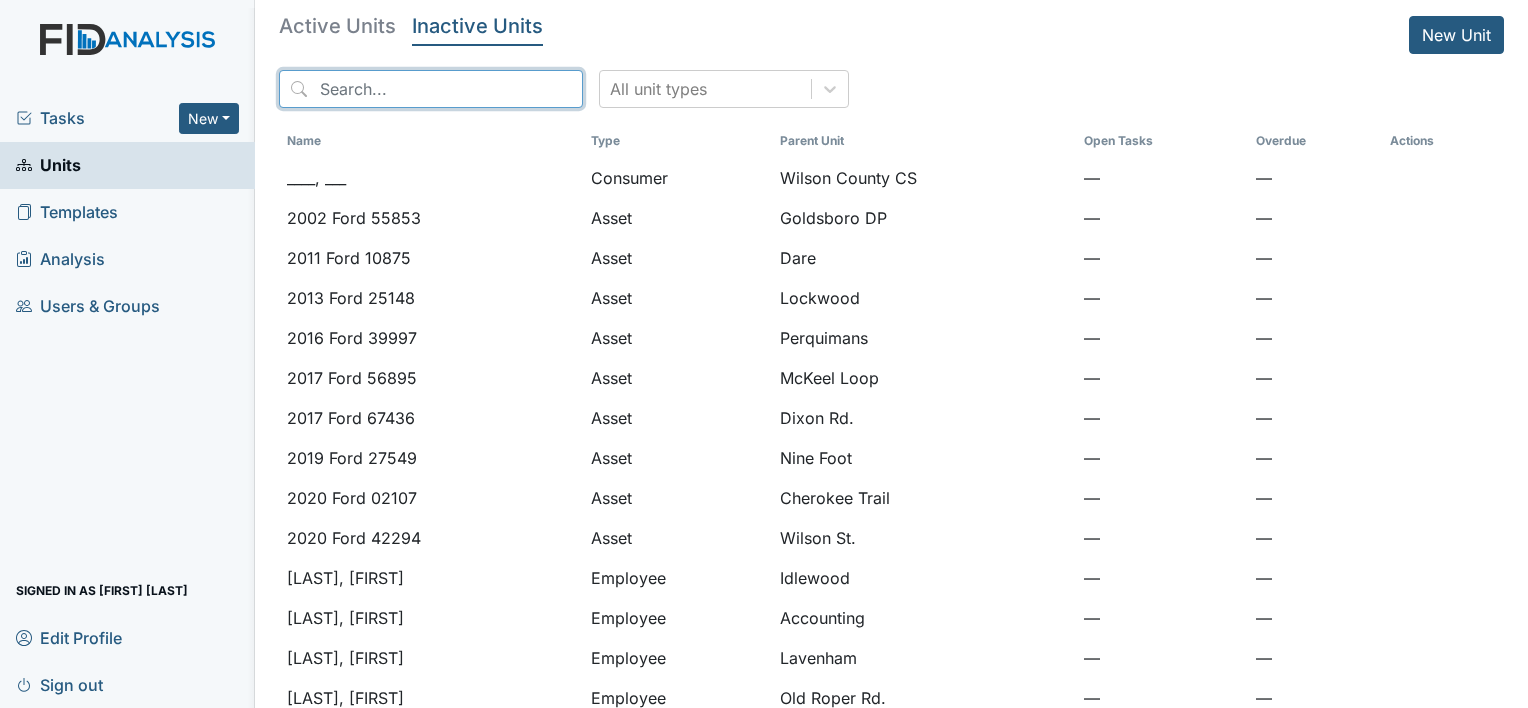 click at bounding box center [431, 89] 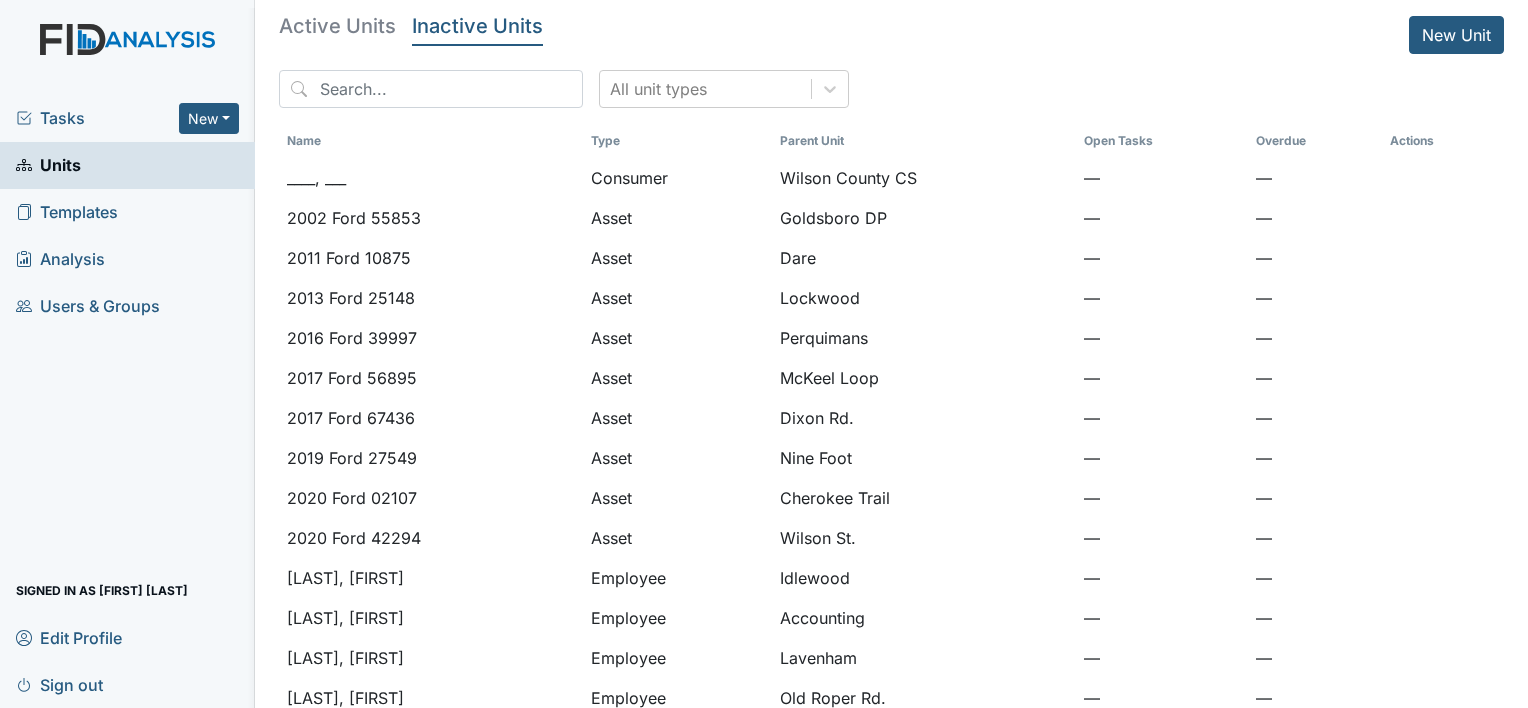 click on "Inactive Units" at bounding box center [477, 26] 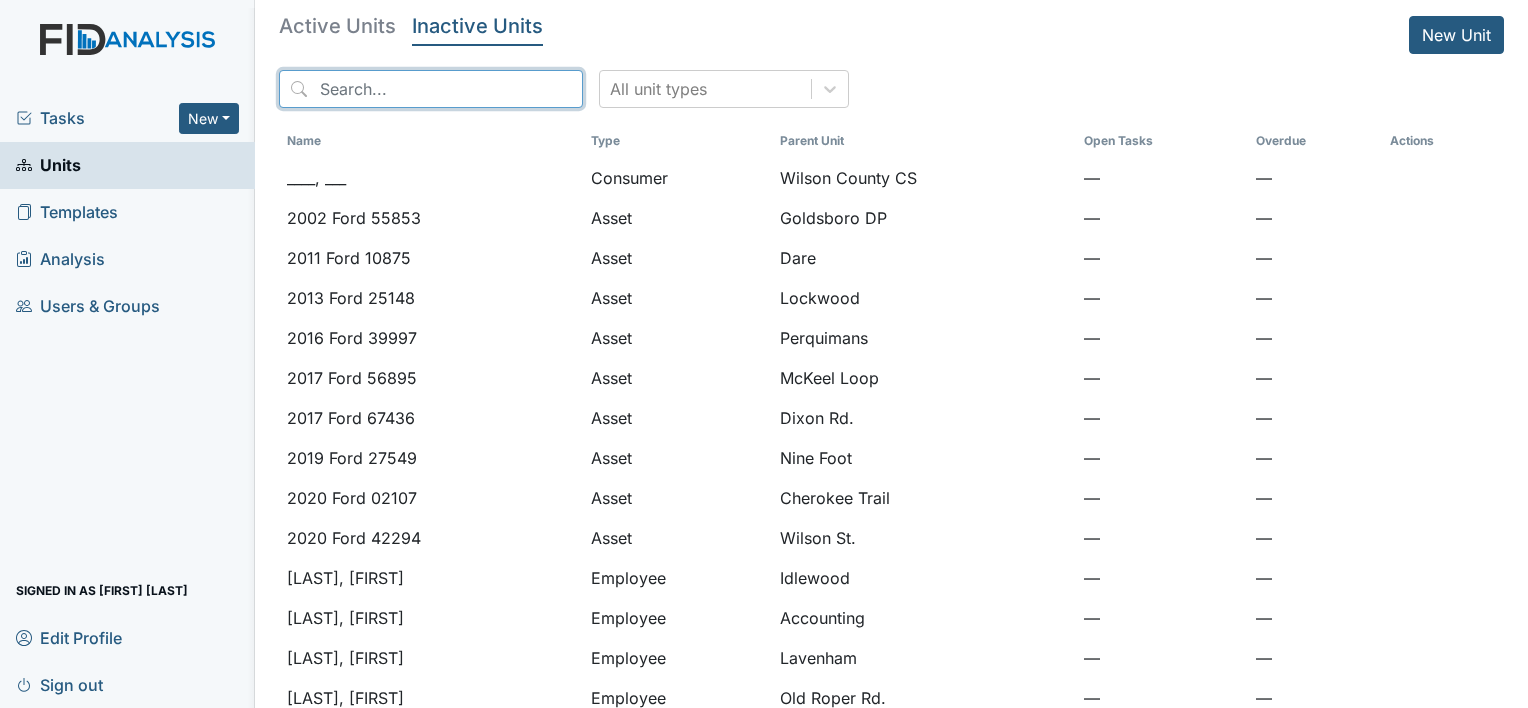 click at bounding box center [431, 89] 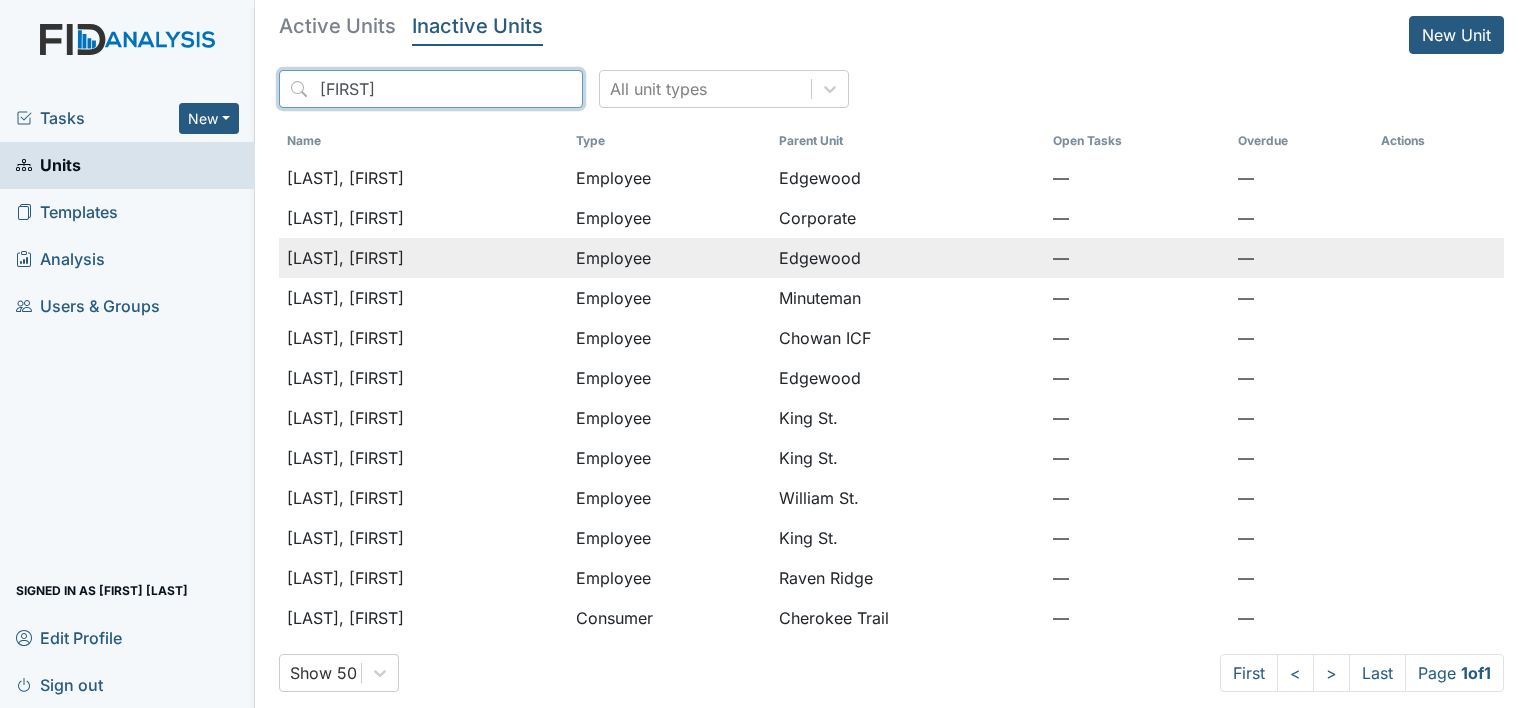 type on "[FIRST]" 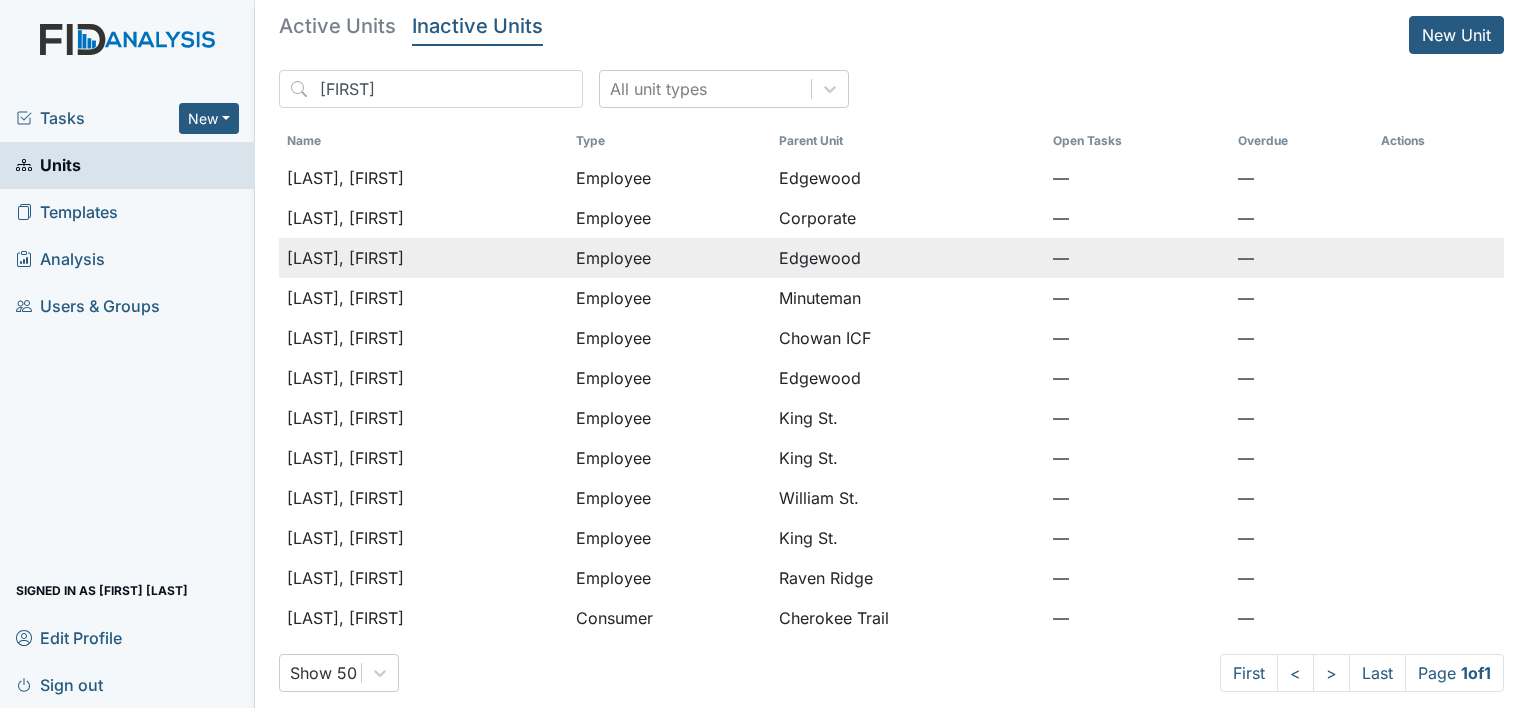 click on "[LAST], [FIRST]" at bounding box center (345, 178) 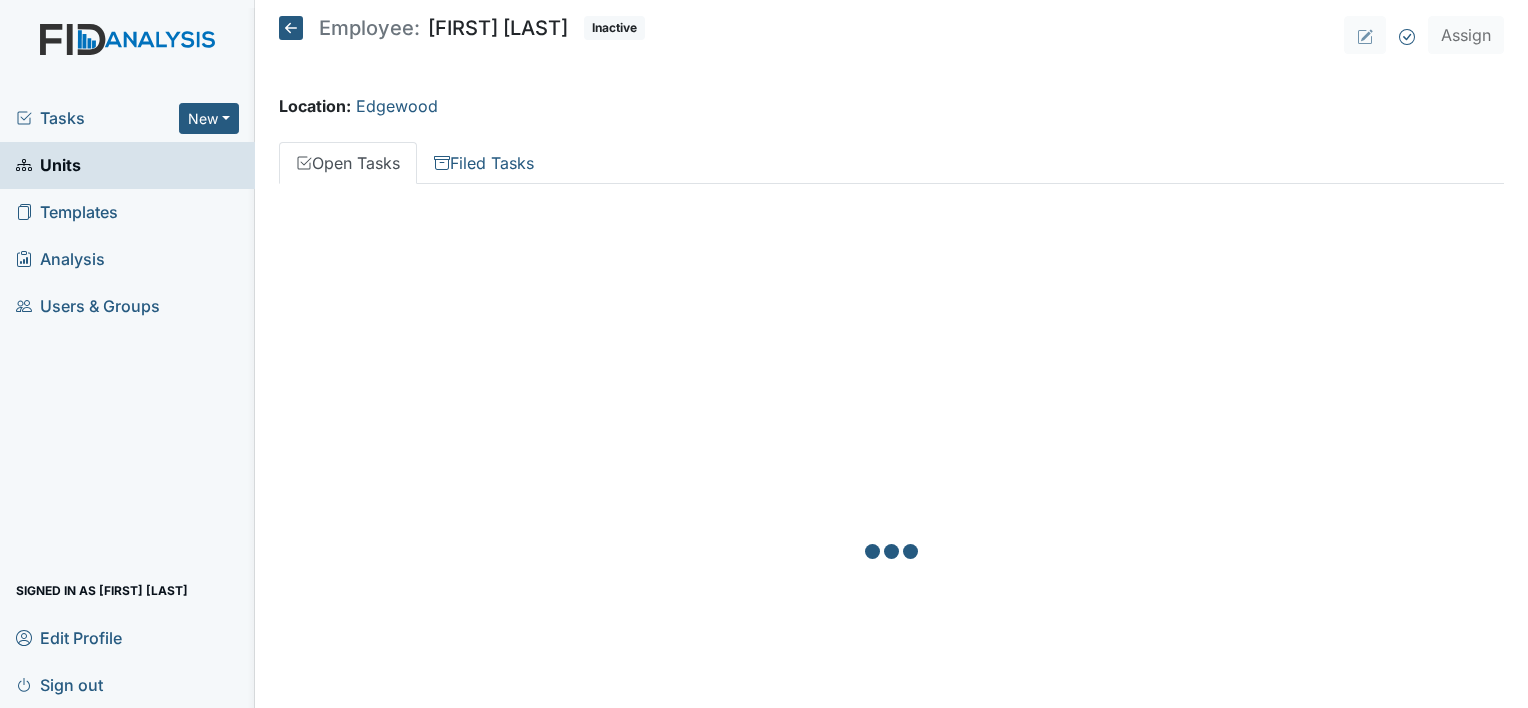 scroll, scrollTop: 0, scrollLeft: 0, axis: both 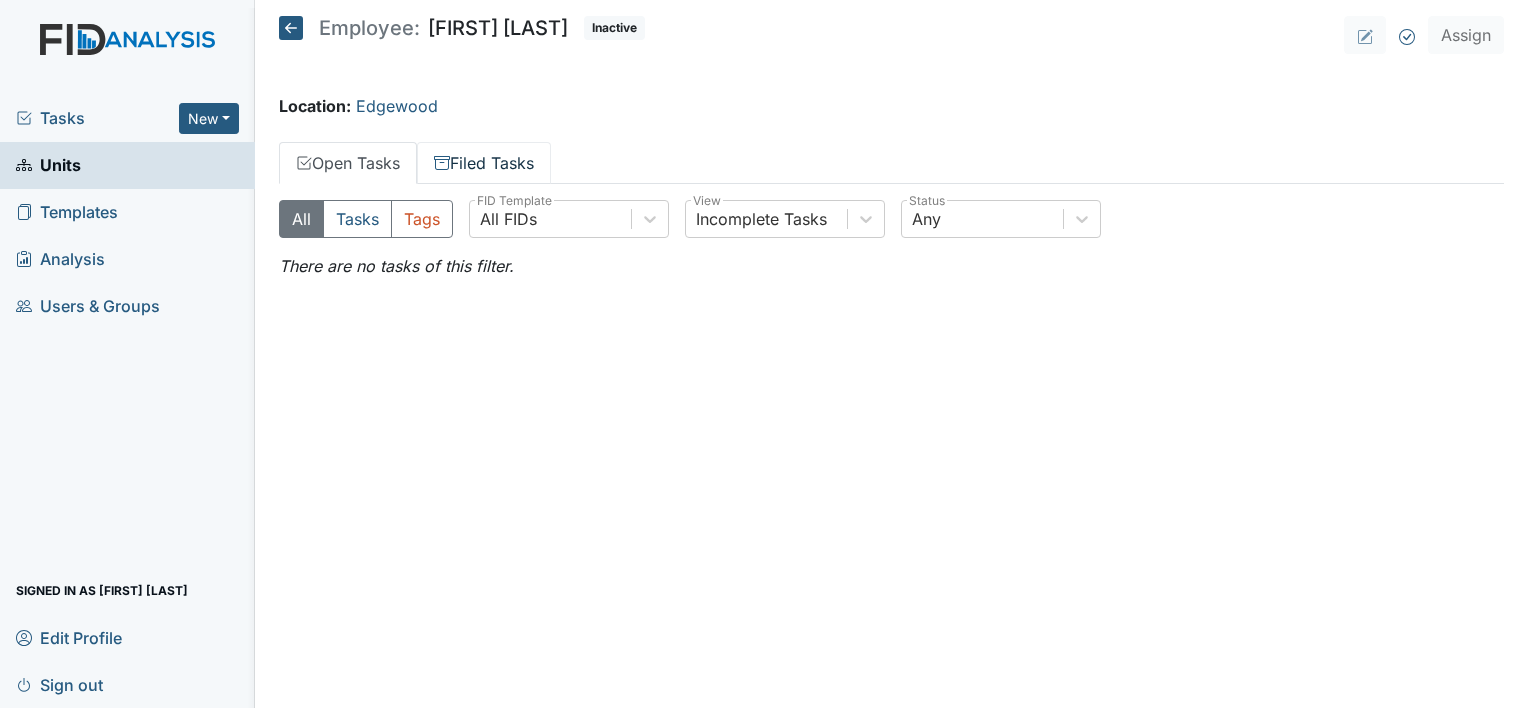 click on "Filed Tasks" at bounding box center [484, 163] 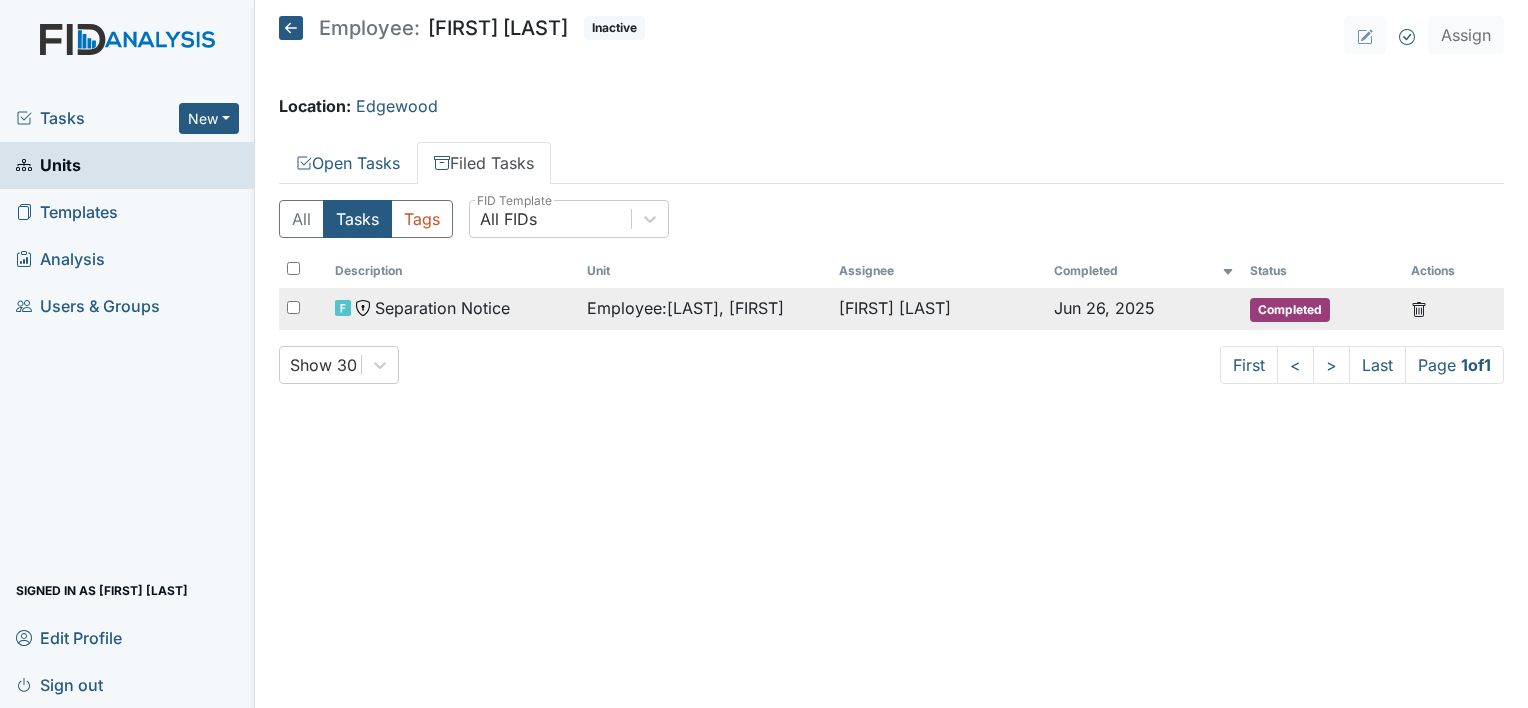 click on "Separation Notice" at bounding box center [442, 308] 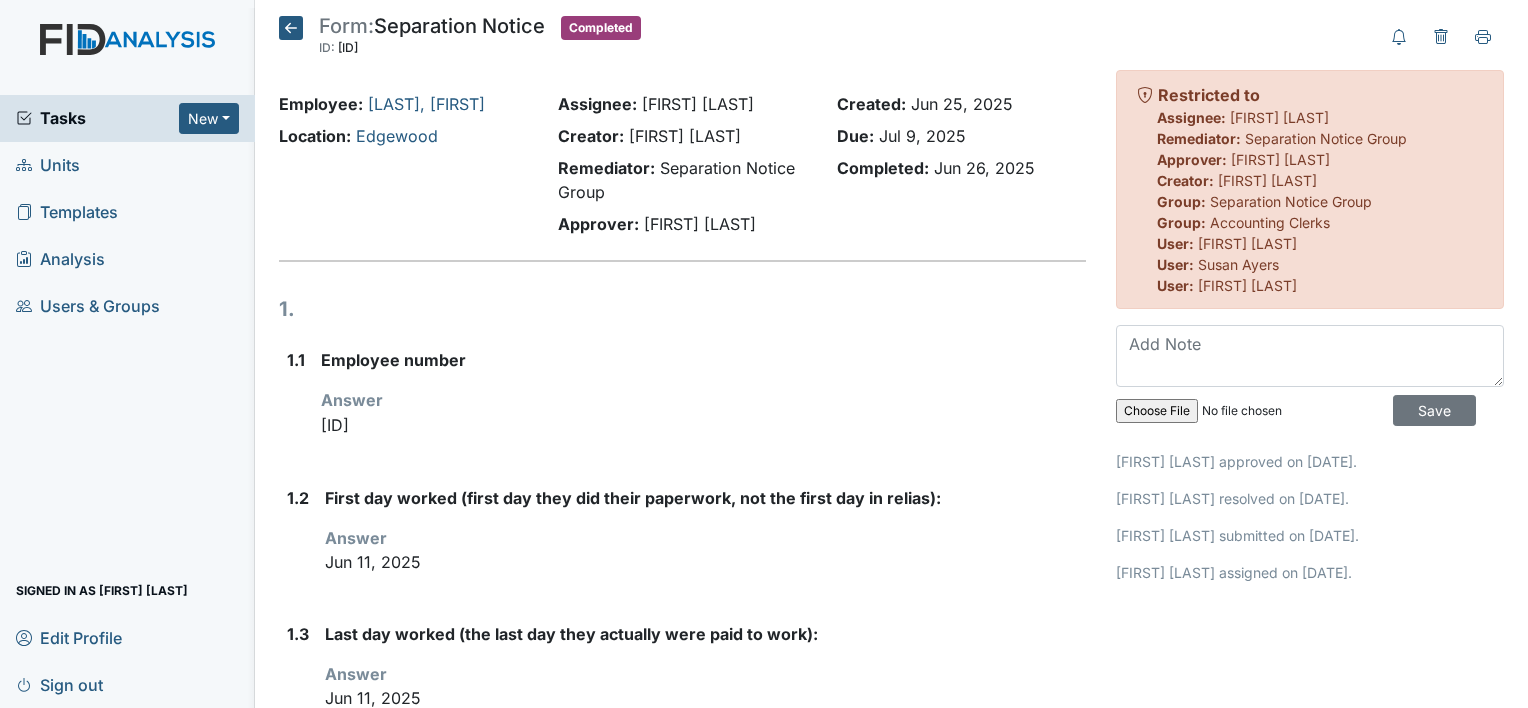scroll, scrollTop: 0, scrollLeft: 0, axis: both 